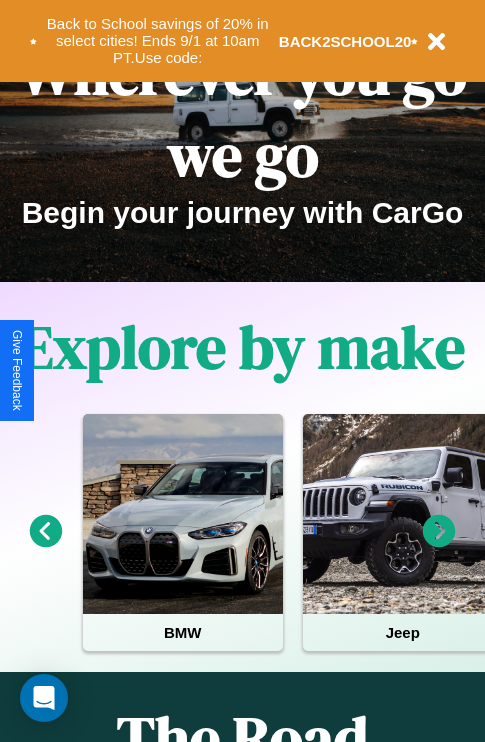 scroll, scrollTop: 308, scrollLeft: 0, axis: vertical 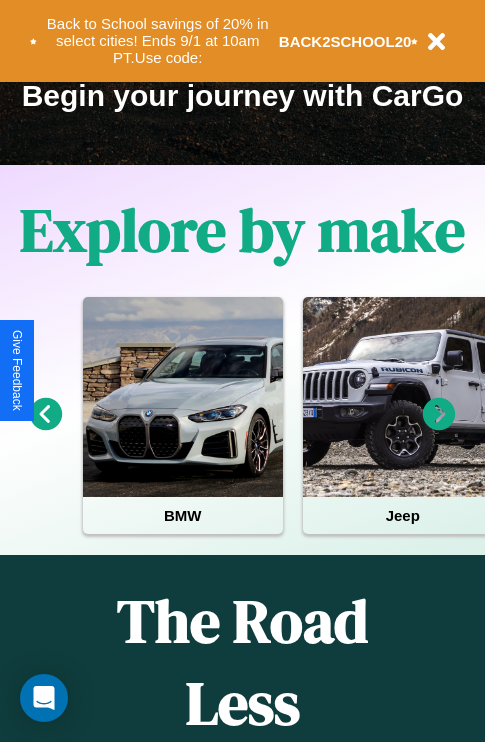 click 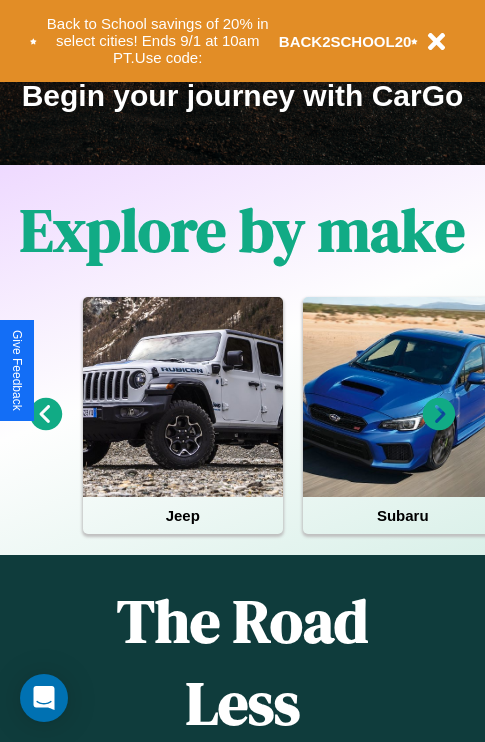 click 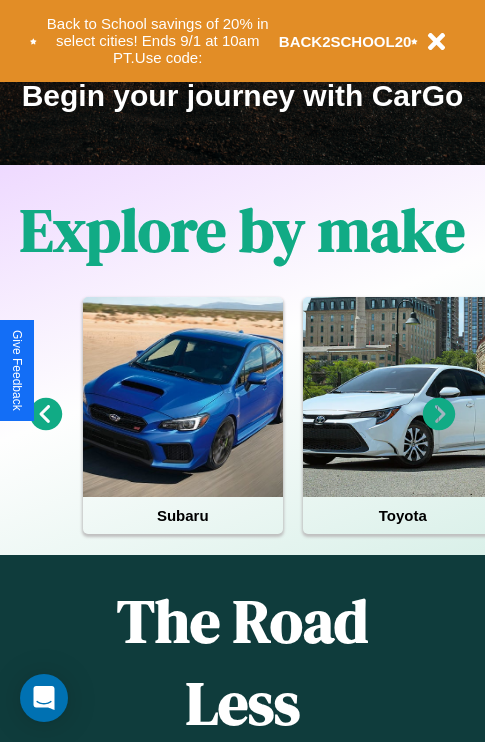 click 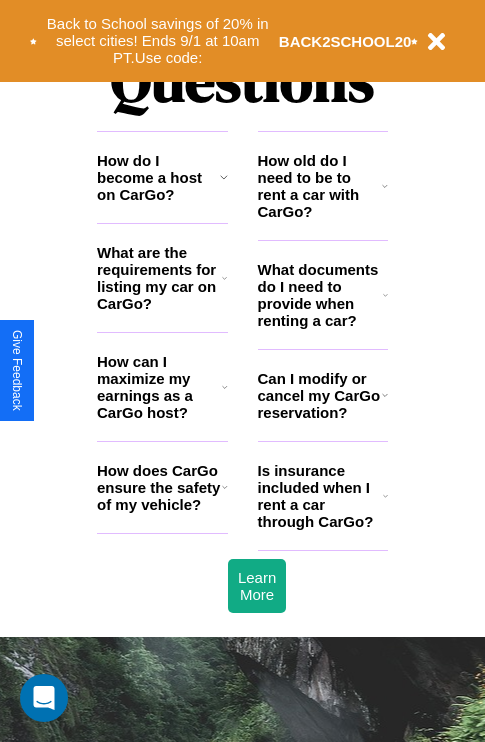 scroll, scrollTop: 2423, scrollLeft: 0, axis: vertical 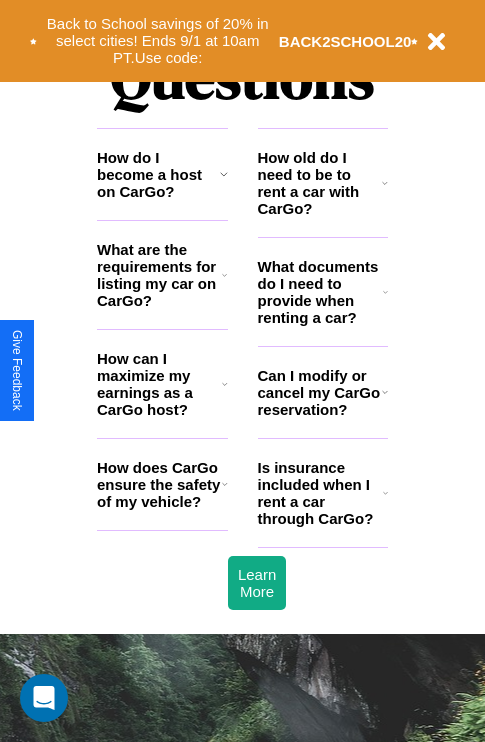 click on "How does CarGo ensure the safety of my vehicle?" at bounding box center [159, 484] 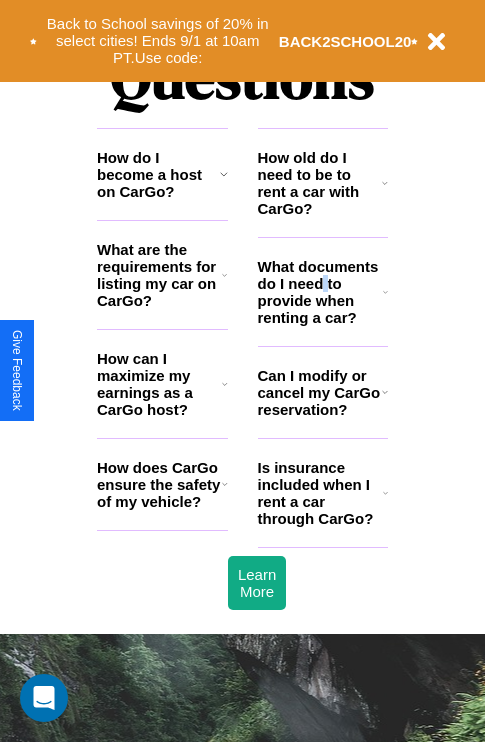 click on "What documents do I need to provide when renting a car?" at bounding box center [321, 292] 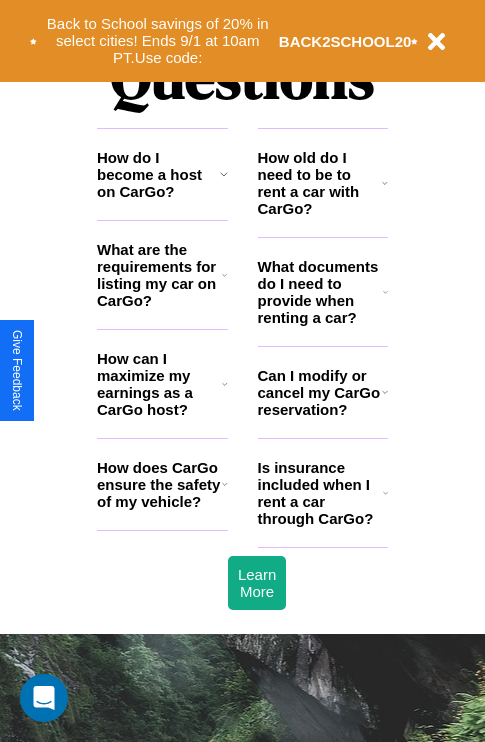 click 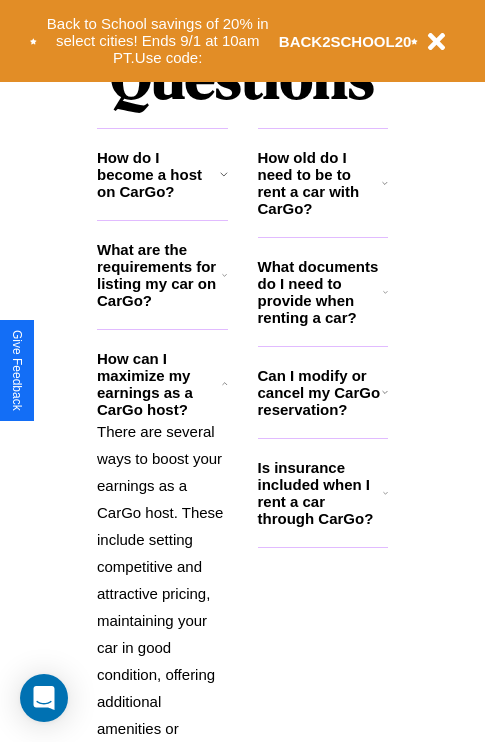 click 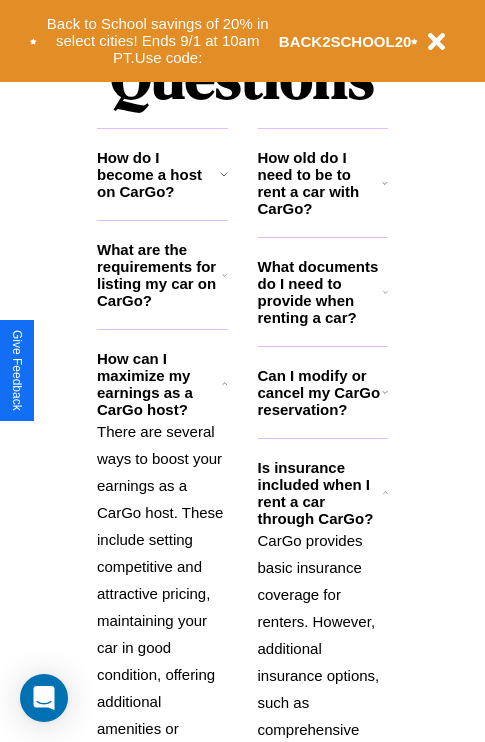 click on "How do I become a host on CarGo?" at bounding box center (158, 174) 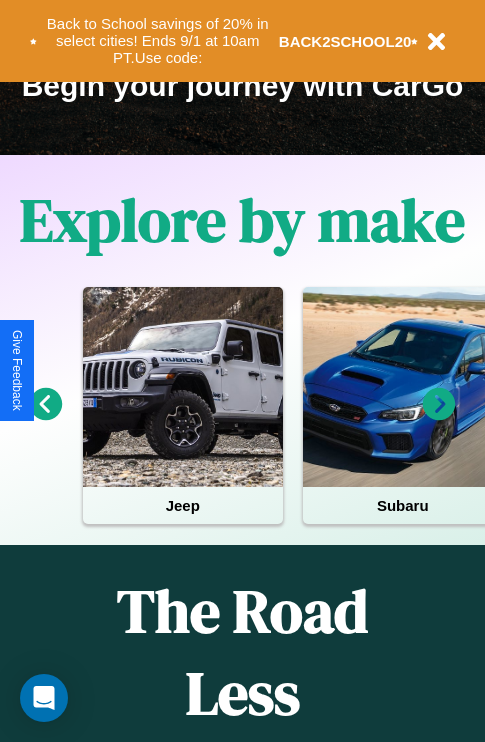 scroll, scrollTop: 308, scrollLeft: 0, axis: vertical 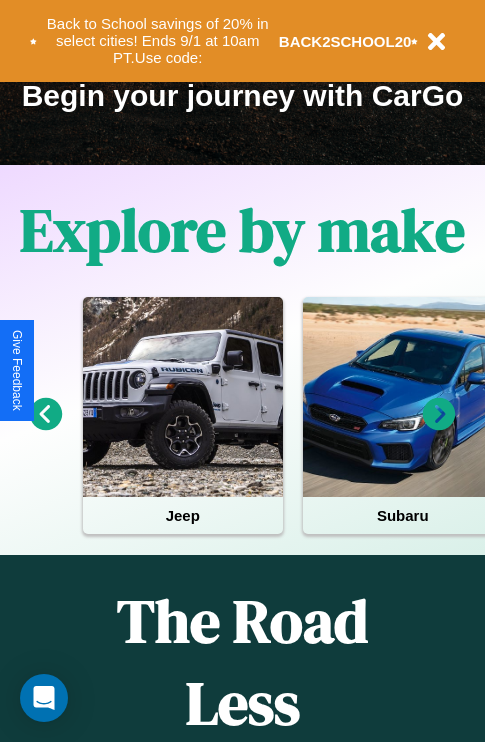 click 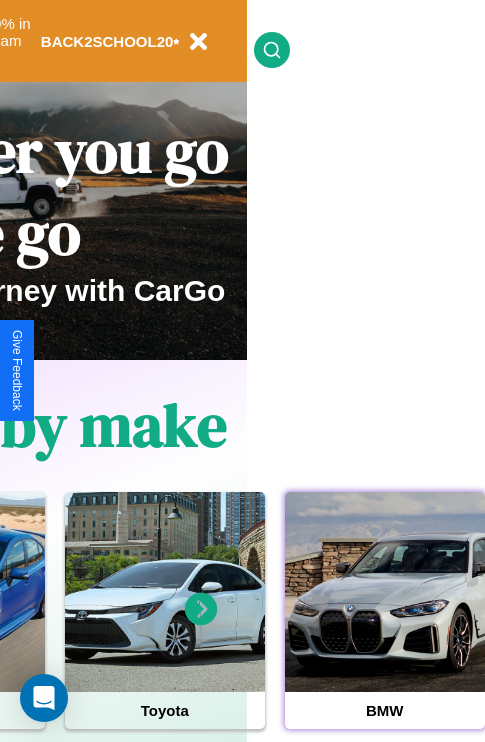 click at bounding box center (385, 592) 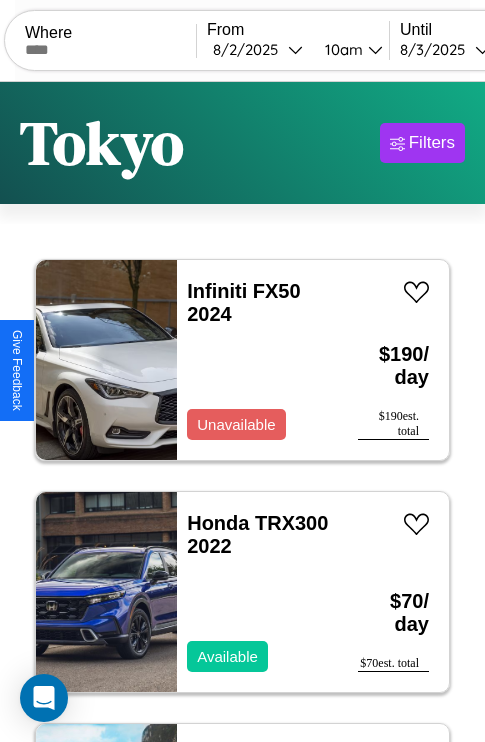 scroll, scrollTop: 95, scrollLeft: 0, axis: vertical 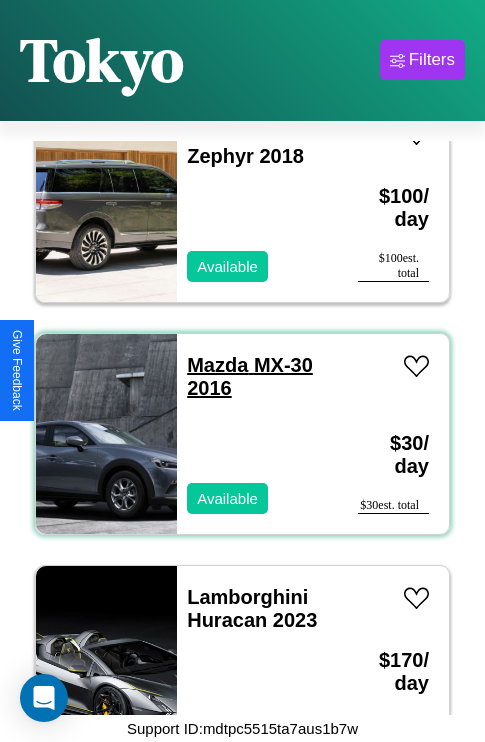 click on "Mazda   MX-30   2016" at bounding box center (250, 376) 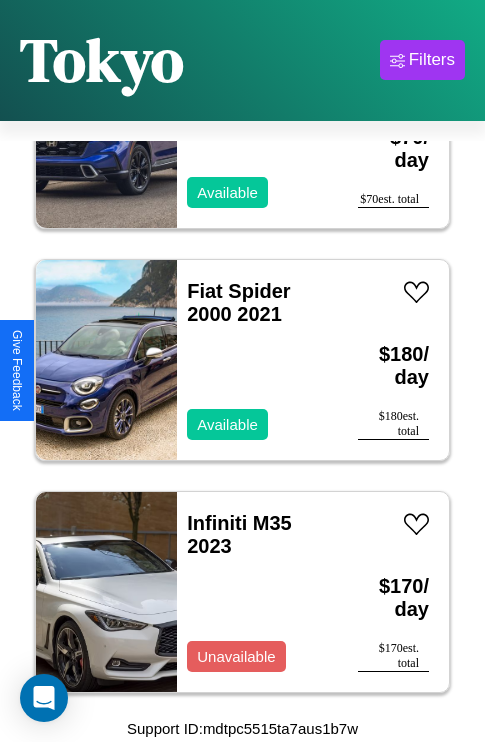scroll, scrollTop: 307, scrollLeft: 0, axis: vertical 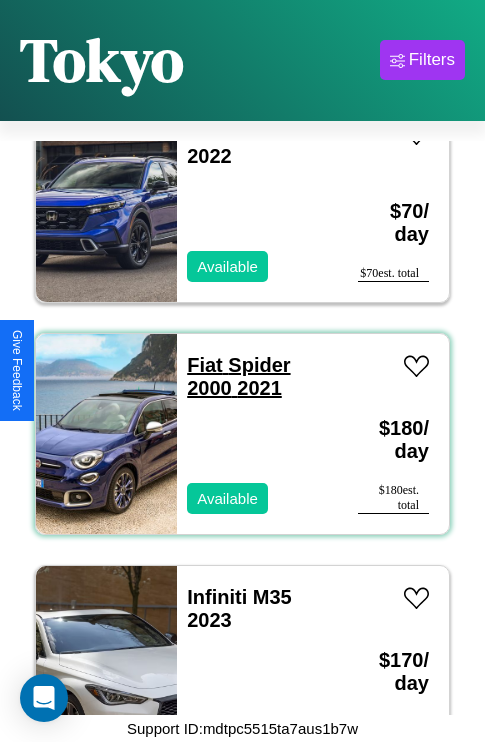 click on "Fiat   Spider 2000   2021" at bounding box center (238, 376) 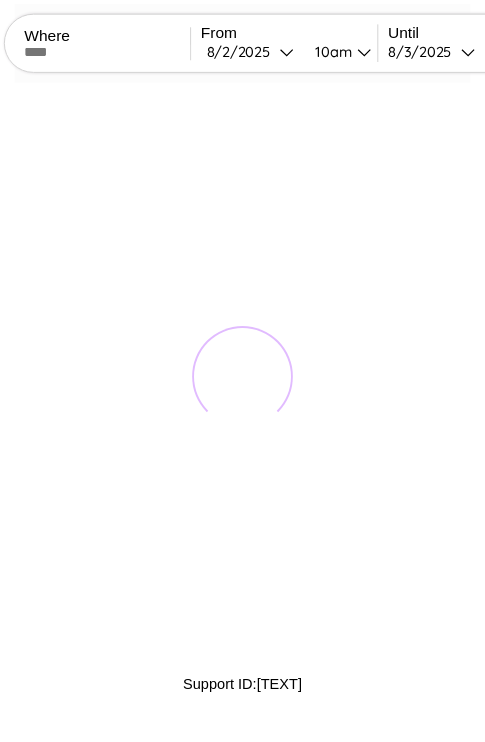 scroll, scrollTop: 0, scrollLeft: 0, axis: both 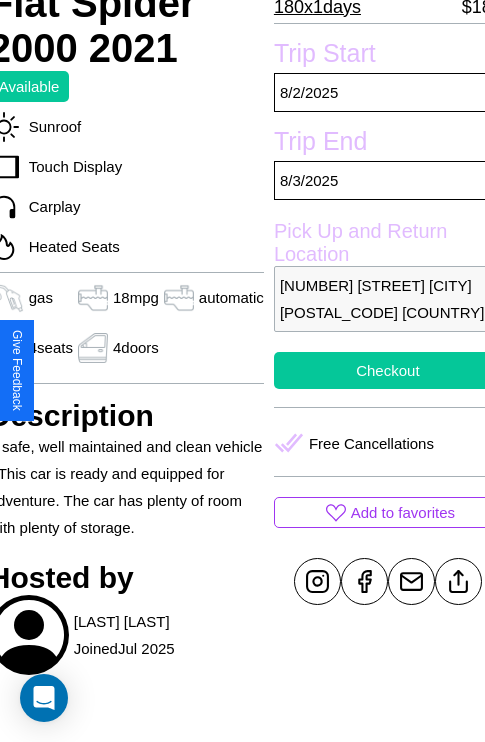 click on "Checkout" at bounding box center (388, 370) 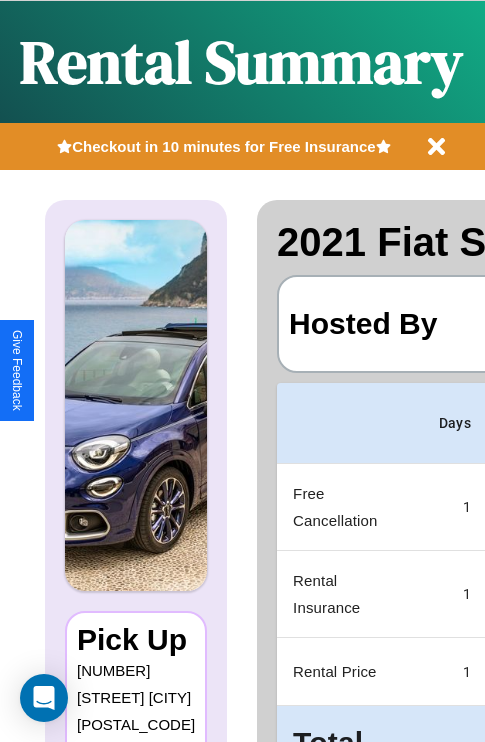 scroll, scrollTop: 0, scrollLeft: 378, axis: horizontal 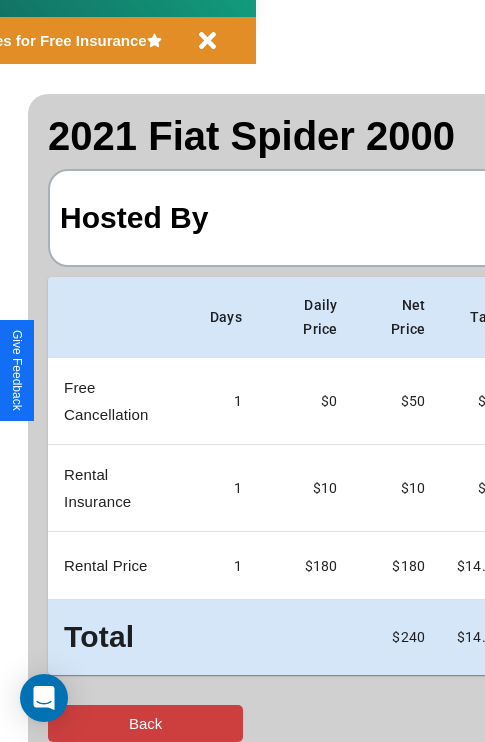 click on "Back" at bounding box center [145, 723] 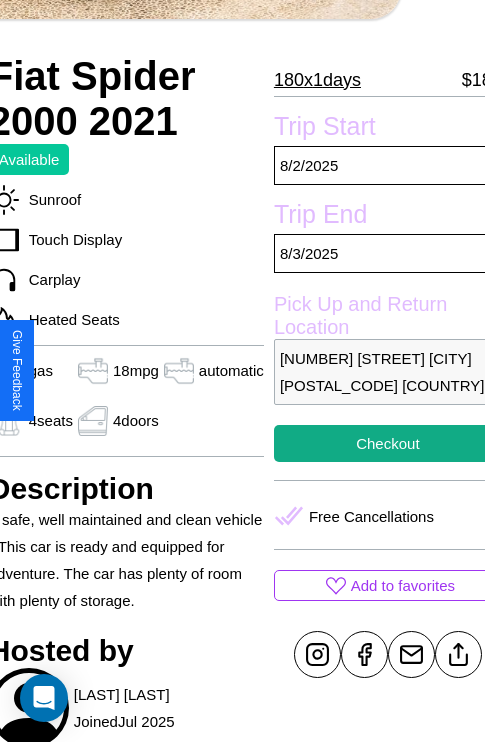 scroll, scrollTop: 427, scrollLeft: 84, axis: both 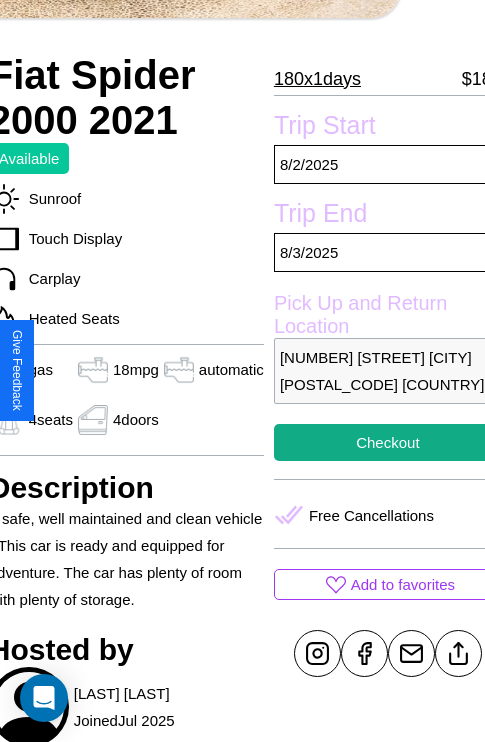click on "2147 Sunset Boulevard  Tokyo  83388 Japan" at bounding box center [388, 371] 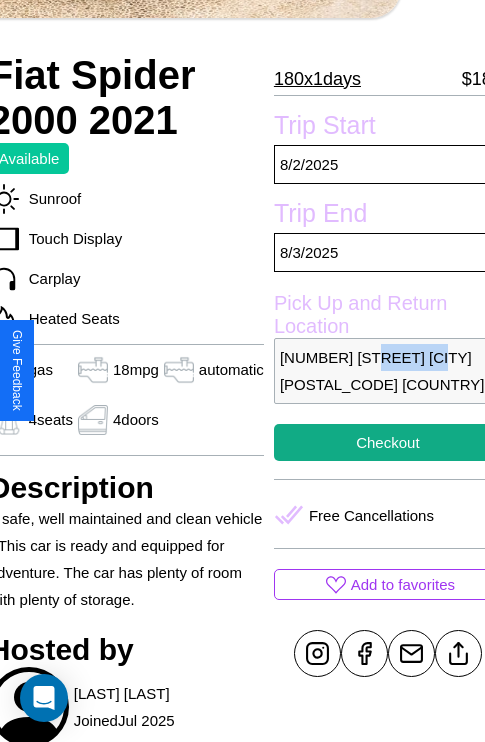 click on "2147 Sunset Boulevard  Tokyo  83388 Japan" at bounding box center (388, 371) 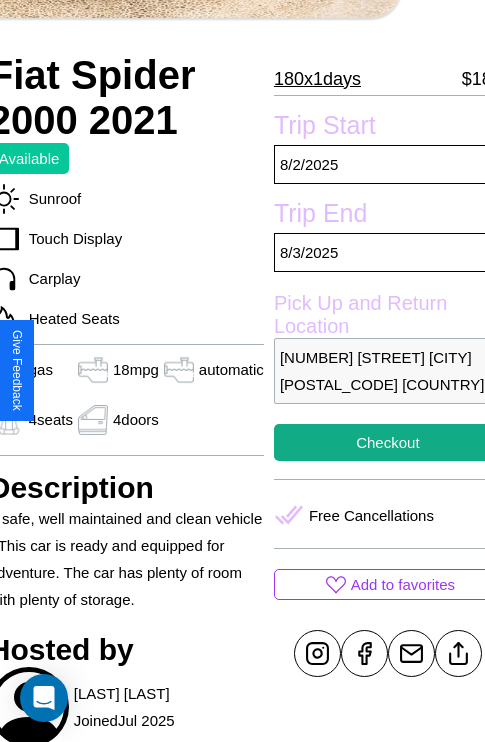 click on "2147 Sunset Boulevard  Tokyo  83388 Japan" at bounding box center (388, 371) 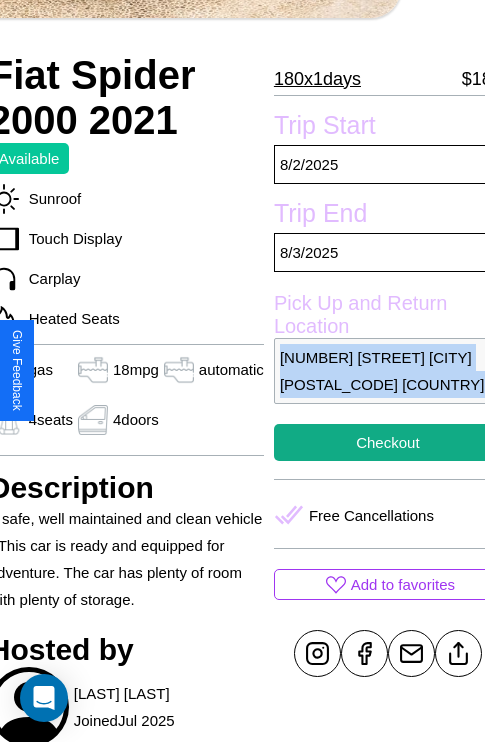 click on "2147 Sunset Boulevard  Tokyo  83388 Japan" at bounding box center [388, 371] 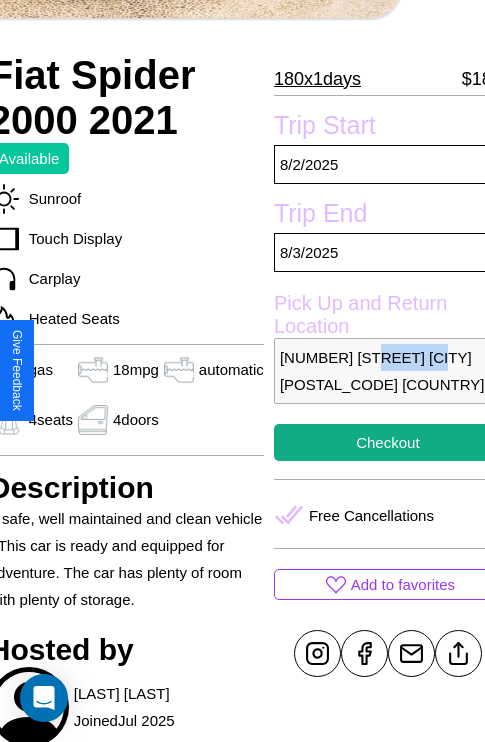 click on "2147 Sunset Boulevard  Tokyo  83388 Japan" at bounding box center (388, 371) 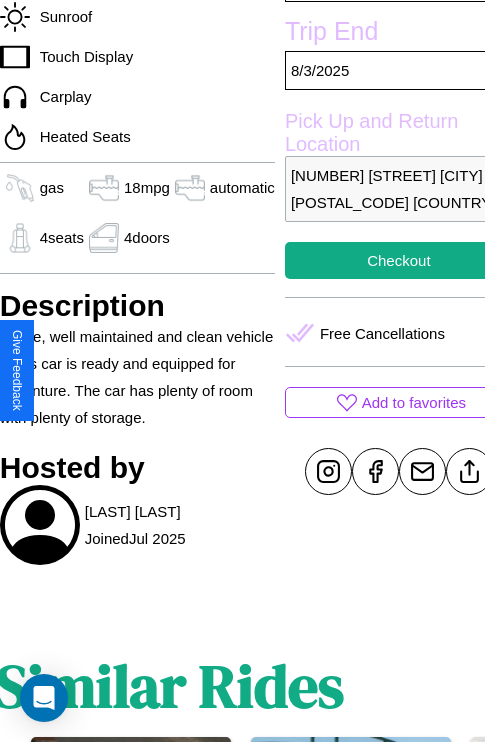 scroll, scrollTop: 615, scrollLeft: 73, axis: both 